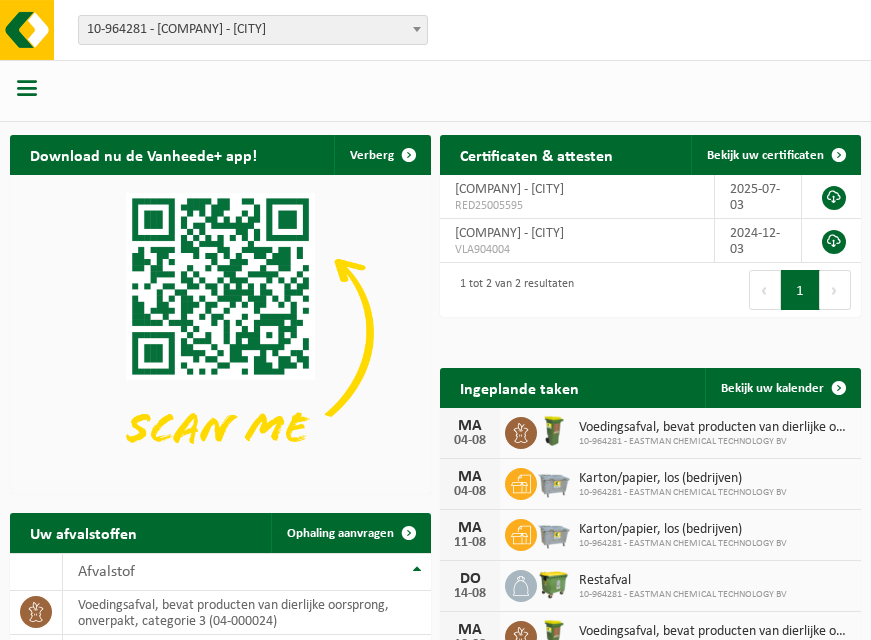 scroll, scrollTop: 0, scrollLeft: 0, axis: both 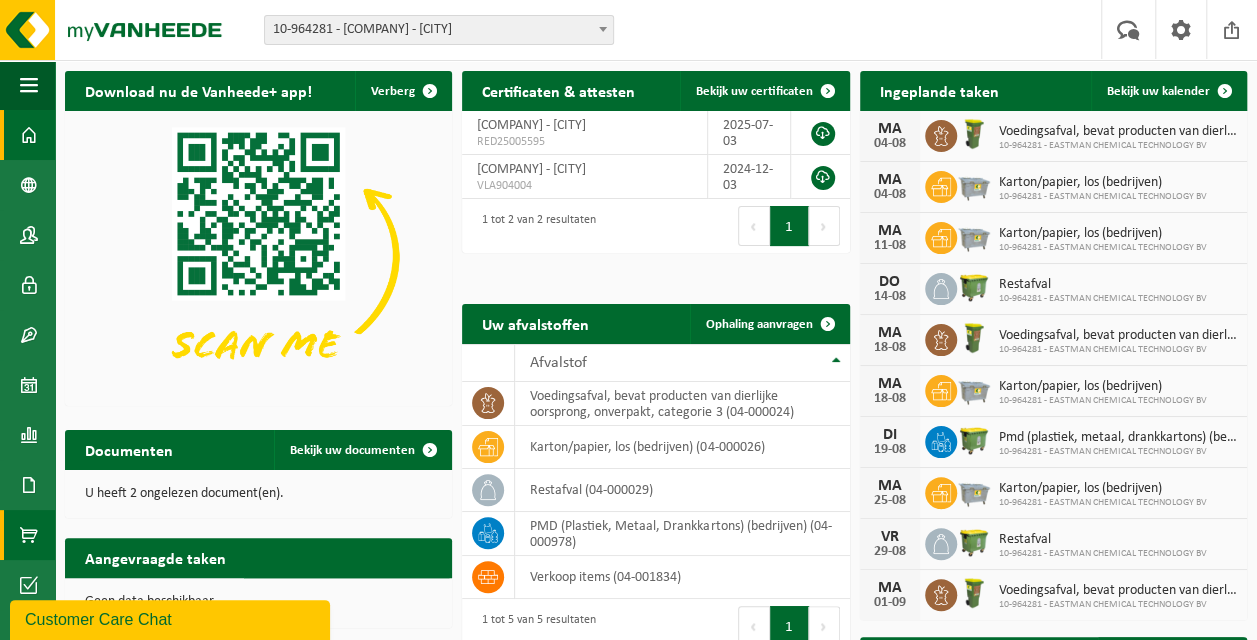 click at bounding box center (29, 535) 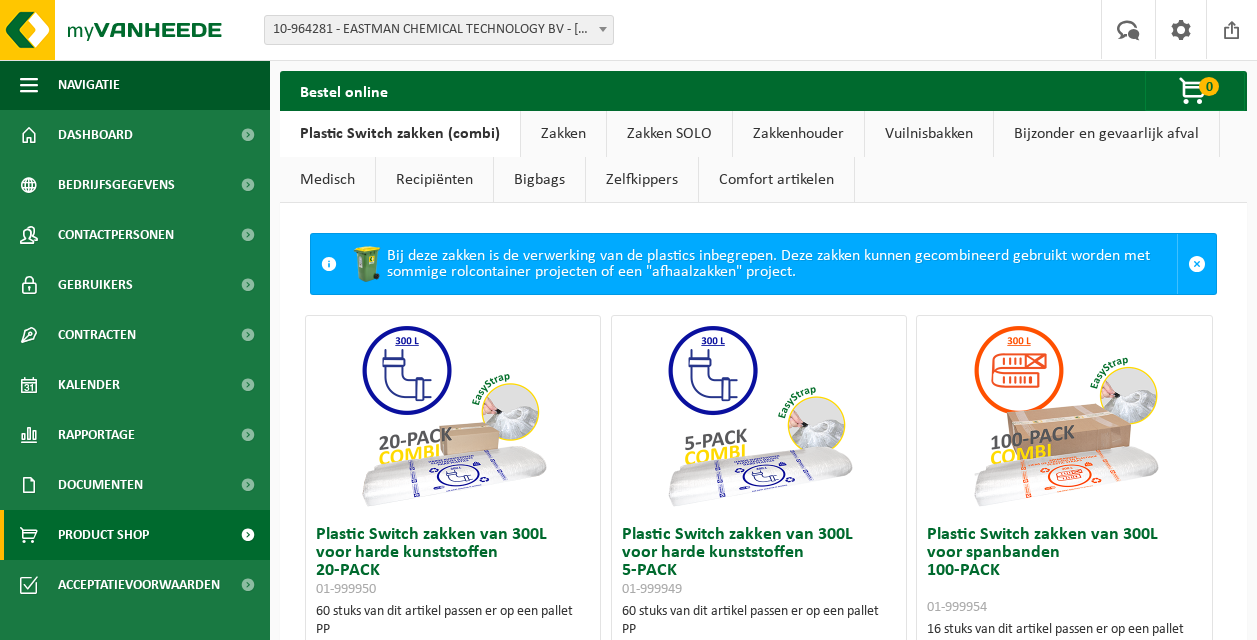 scroll, scrollTop: 0, scrollLeft: 0, axis: both 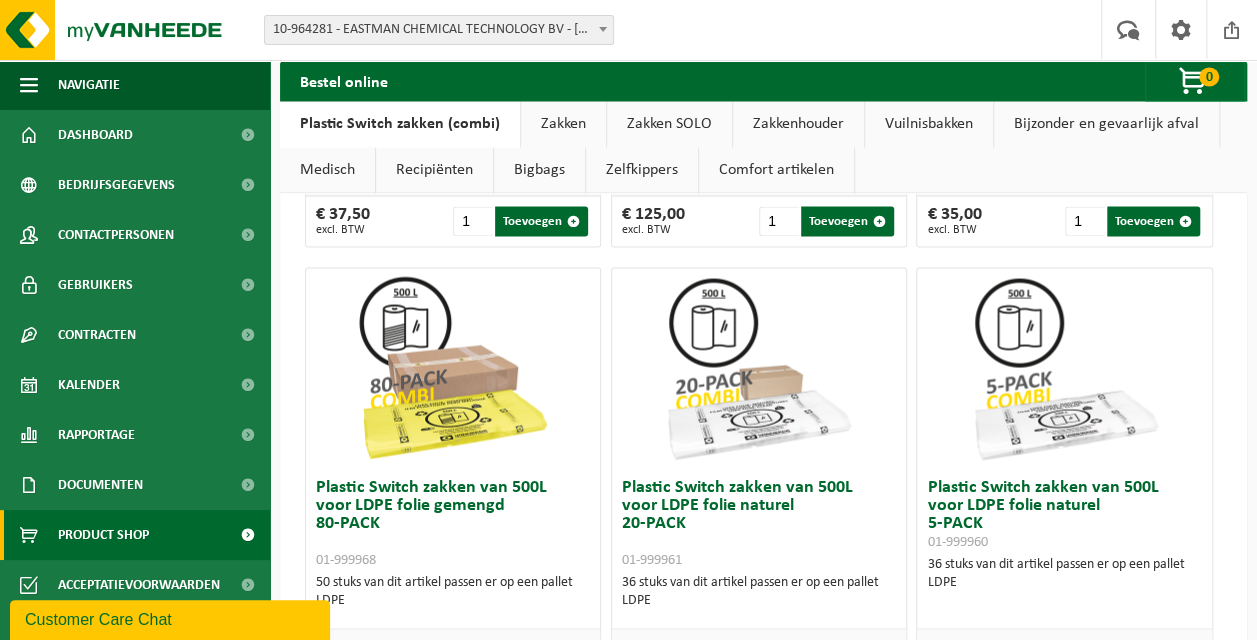 click on "Plastic Switch zakken van 500L voor LDPE folie naturel 20-PACK   01-999961" at bounding box center [759, 523] 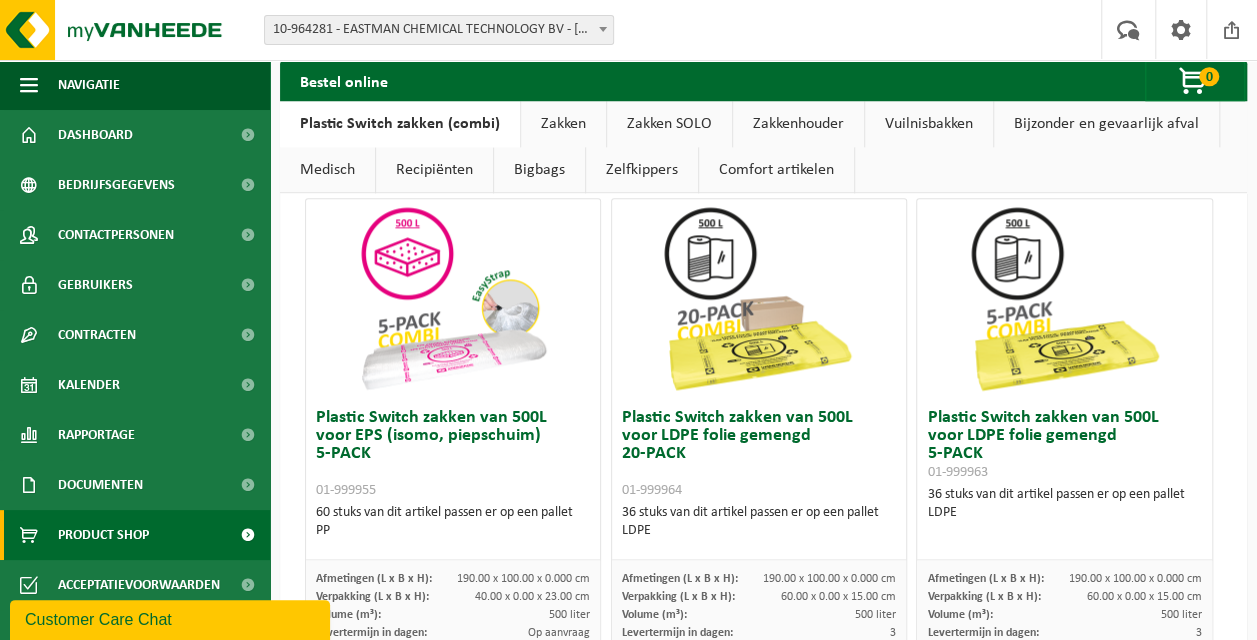 scroll, scrollTop: 1172, scrollLeft: 0, axis: vertical 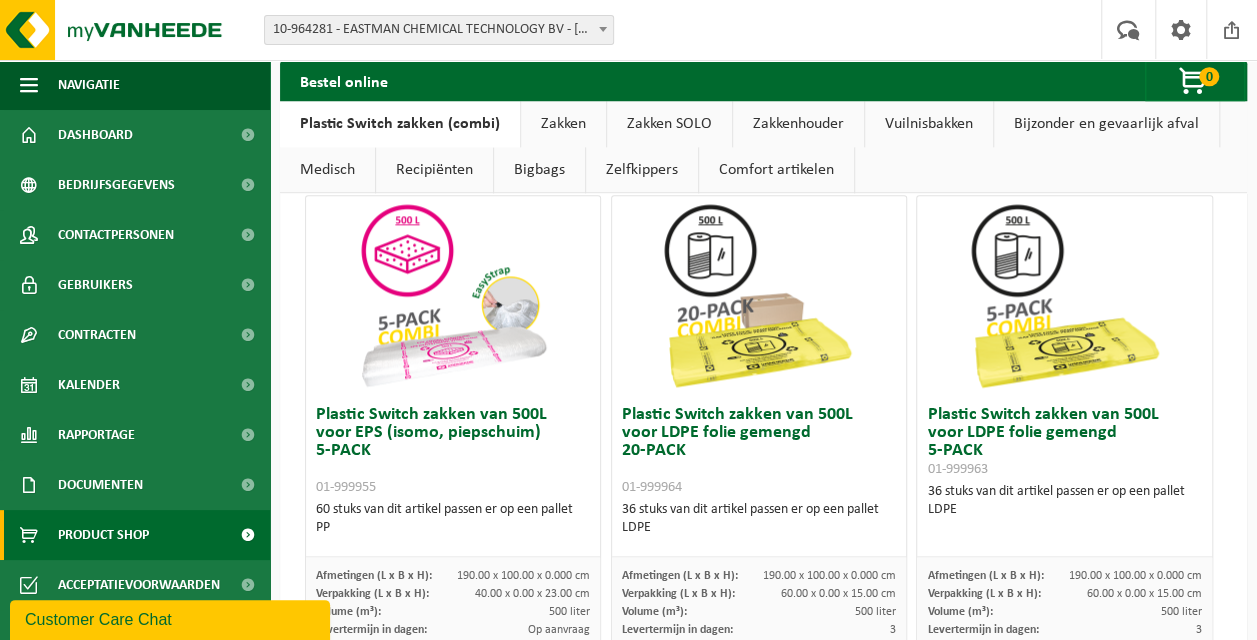 click on "36 stuks van dit artikel passen er op een pallet     LDPE" at bounding box center [759, 519] 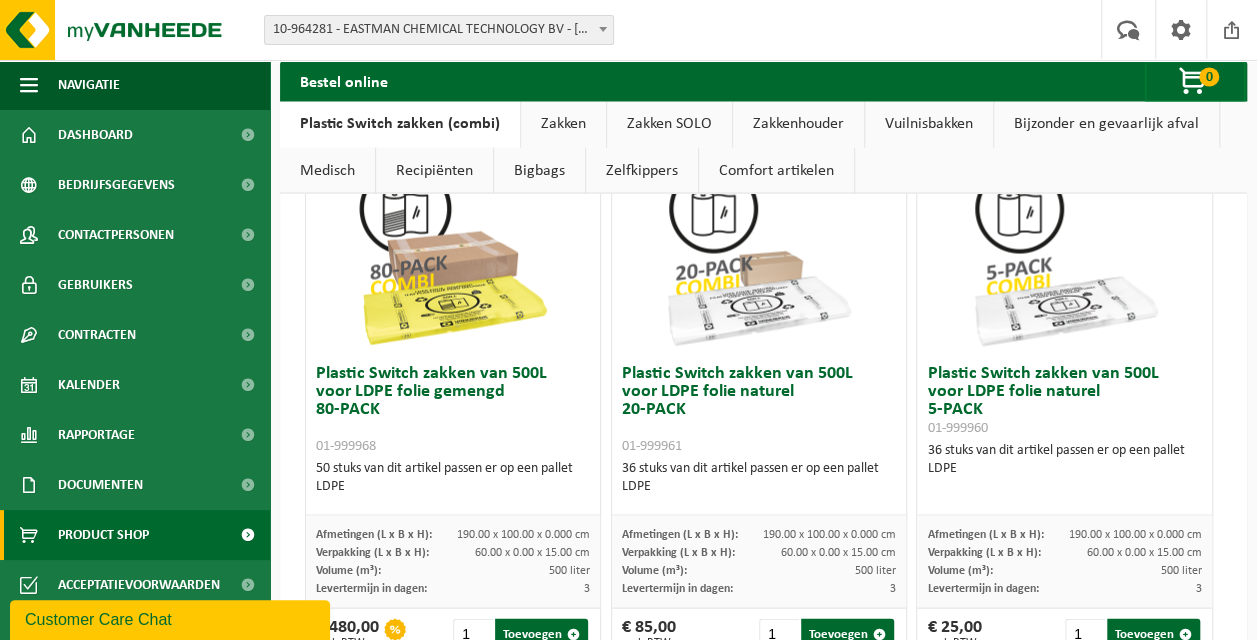 scroll, scrollTop: 1743, scrollLeft: 0, axis: vertical 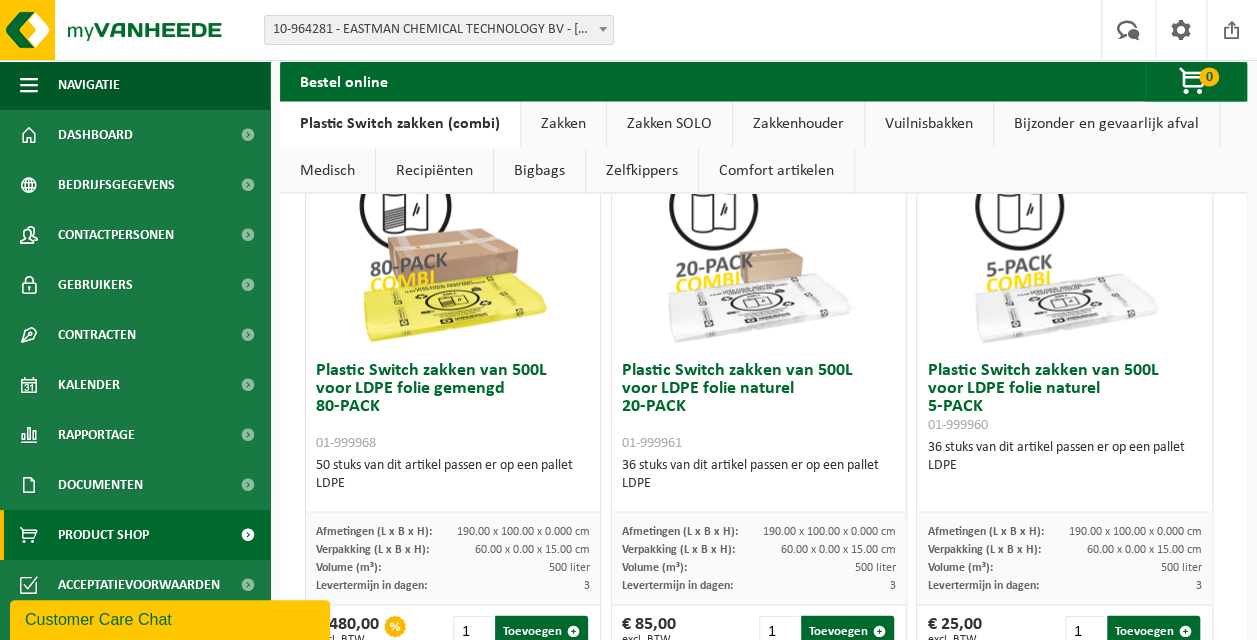 click at bounding box center [759, 251] 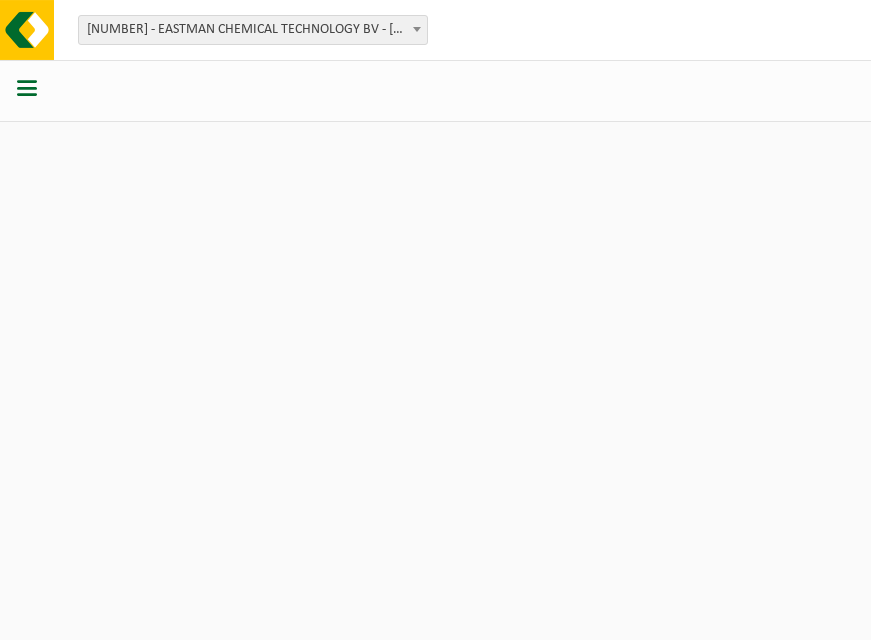 scroll, scrollTop: 0, scrollLeft: 0, axis: both 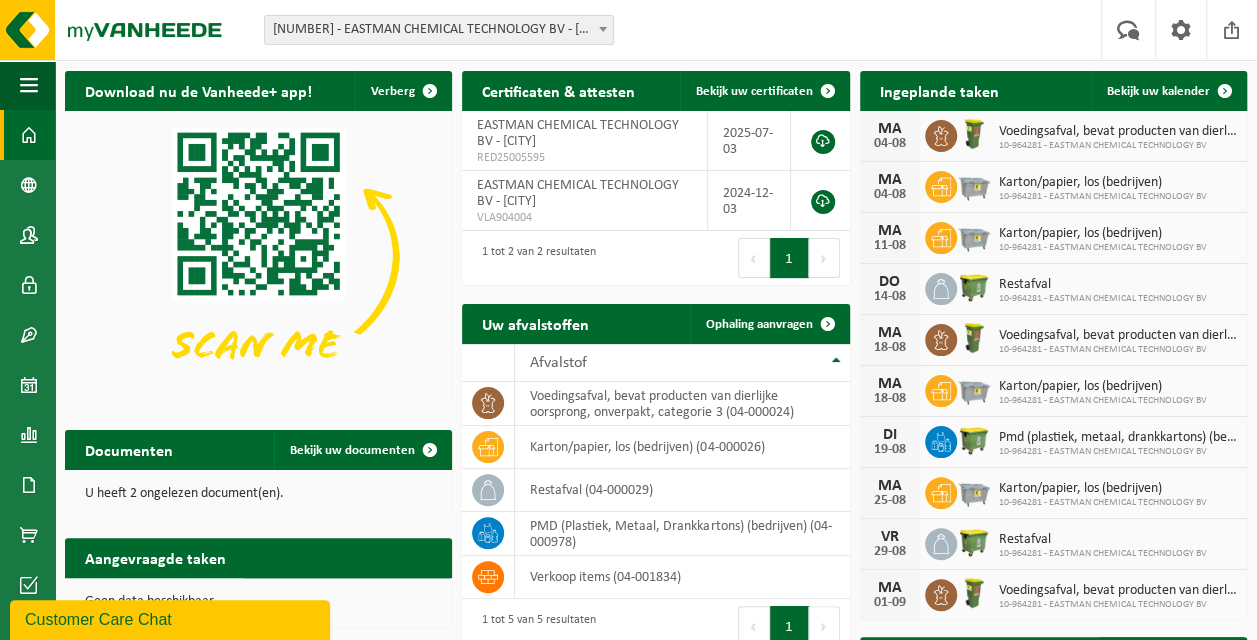 click at bounding box center (29, 135) 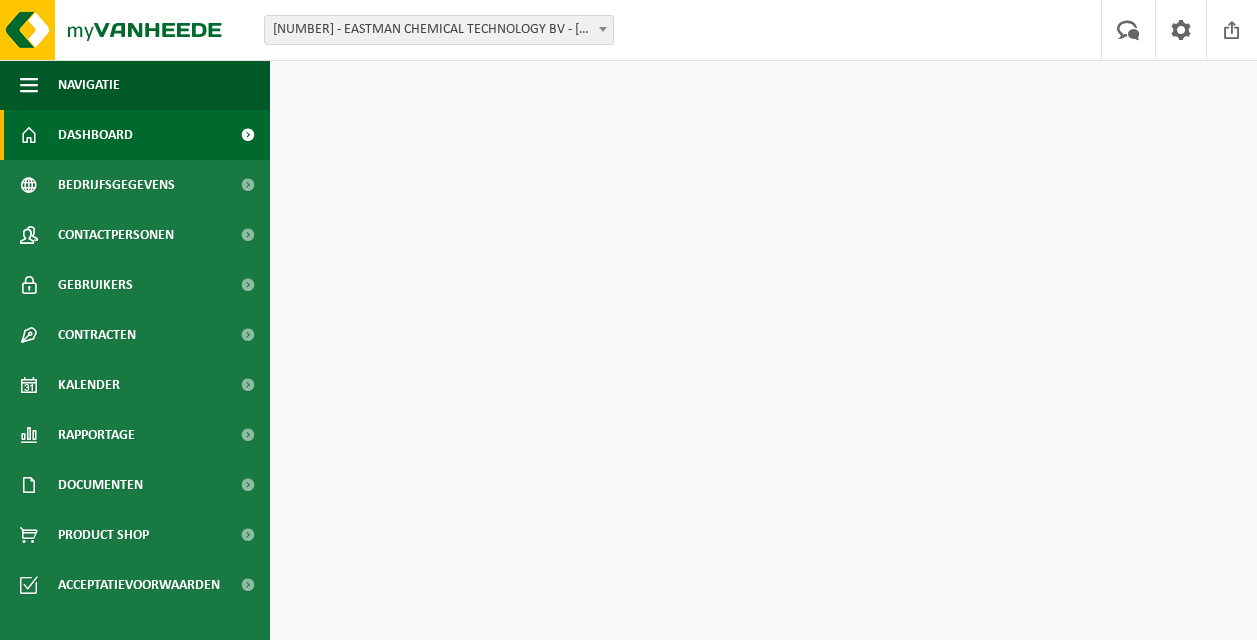 scroll, scrollTop: 0, scrollLeft: 0, axis: both 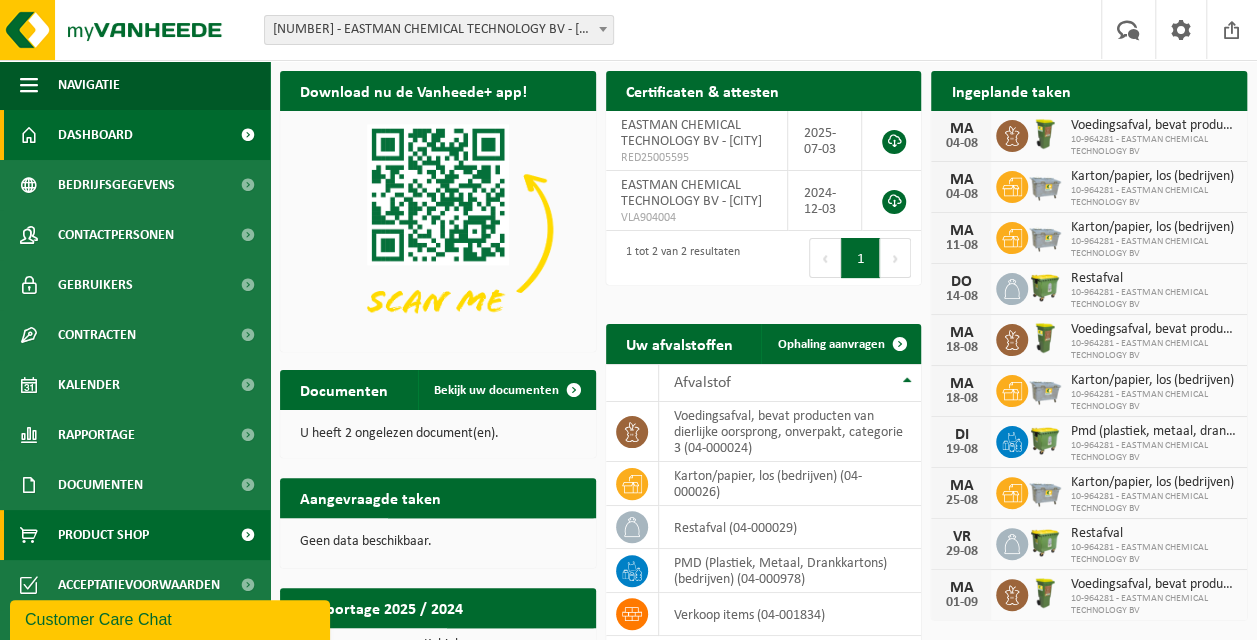 click on "Product Shop" at bounding box center [103, 535] 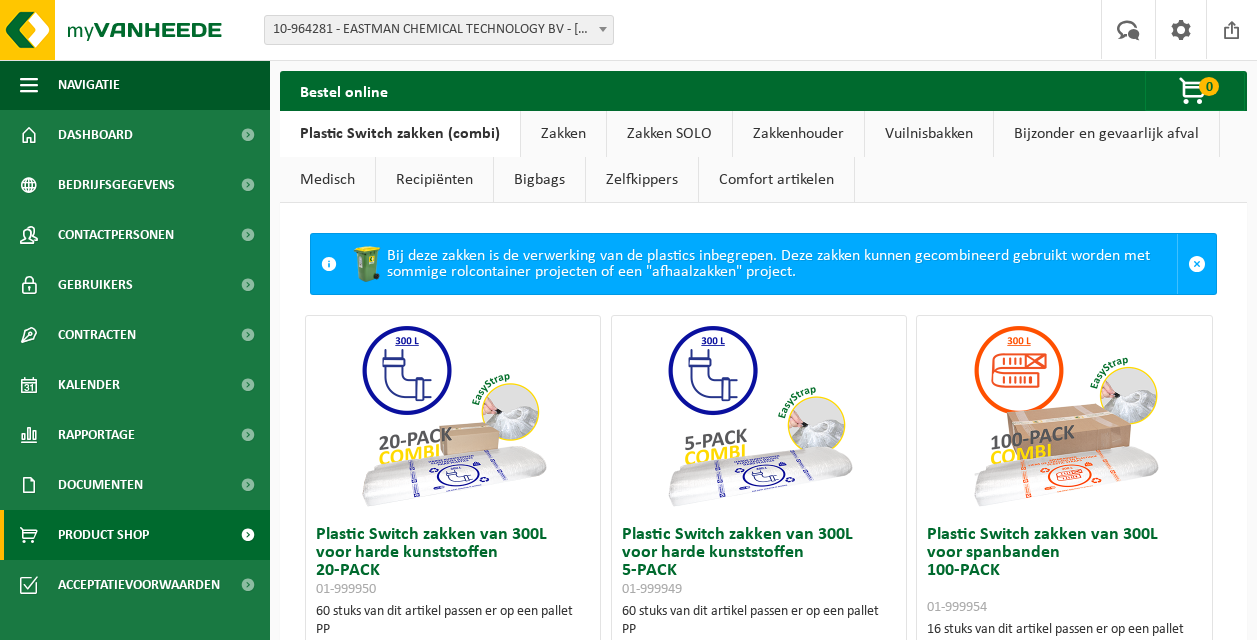 scroll, scrollTop: 0, scrollLeft: 0, axis: both 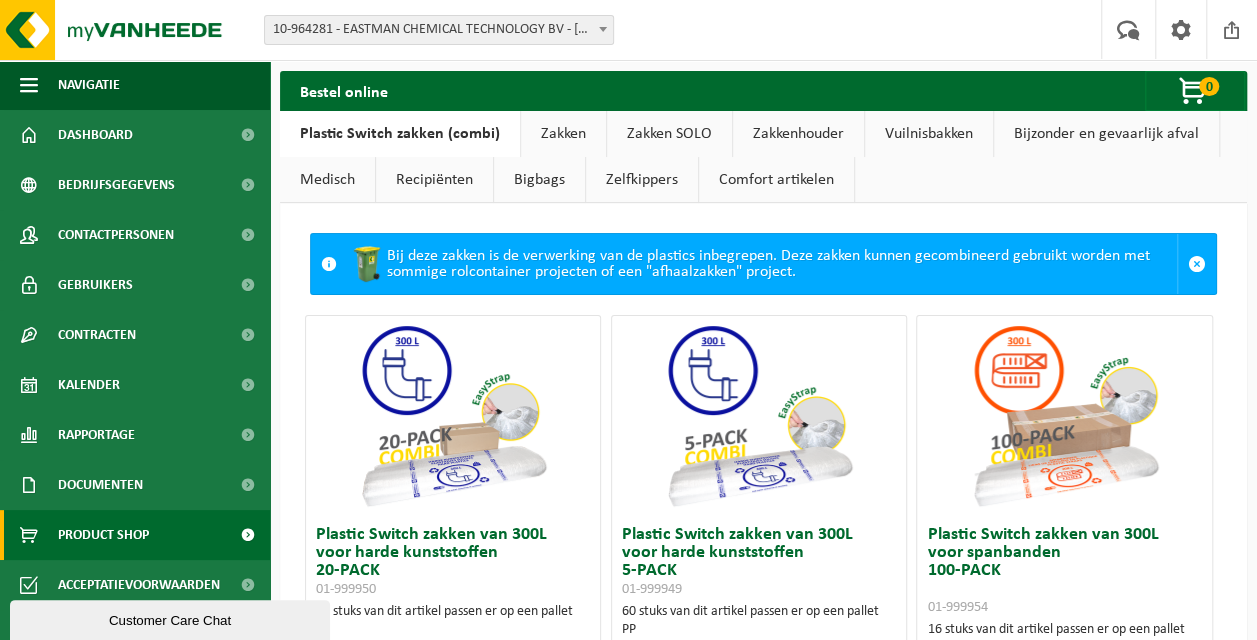 click at bounding box center [329, 264] 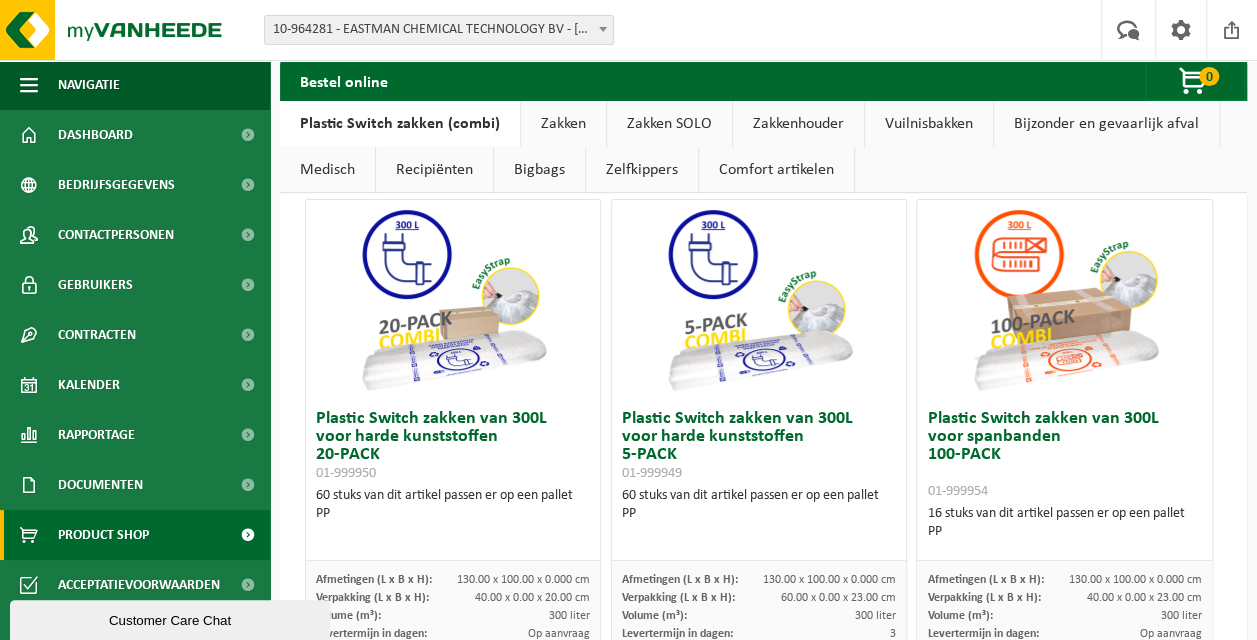 scroll, scrollTop: 133, scrollLeft: 0, axis: vertical 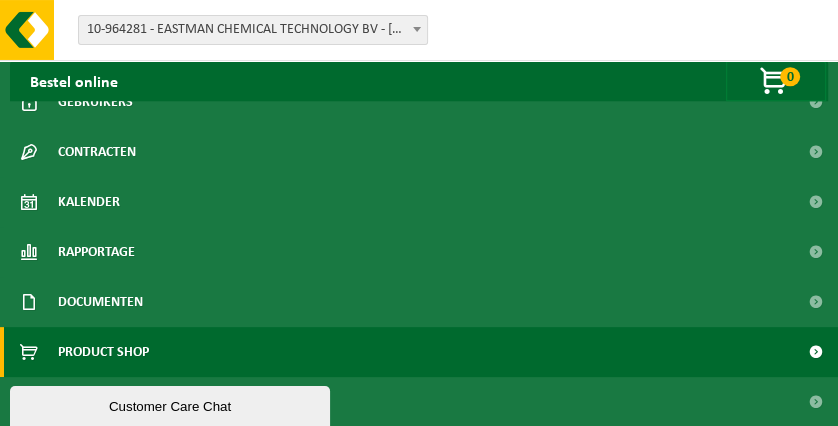 click on "Product Shop" at bounding box center [103, 352] 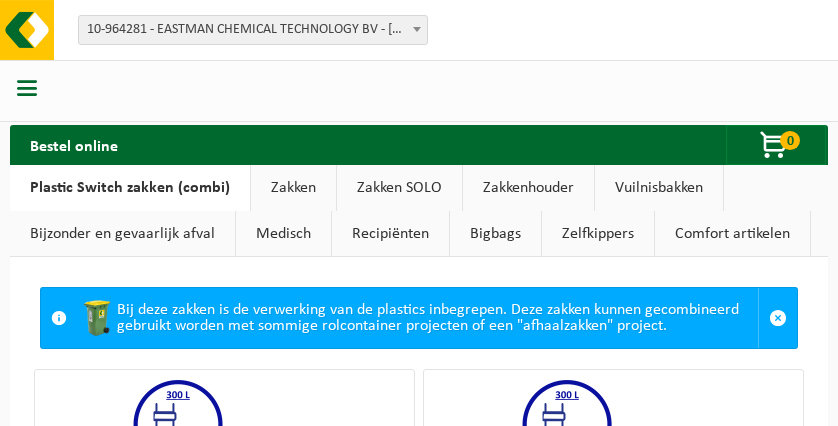 scroll, scrollTop: 0, scrollLeft: 0, axis: both 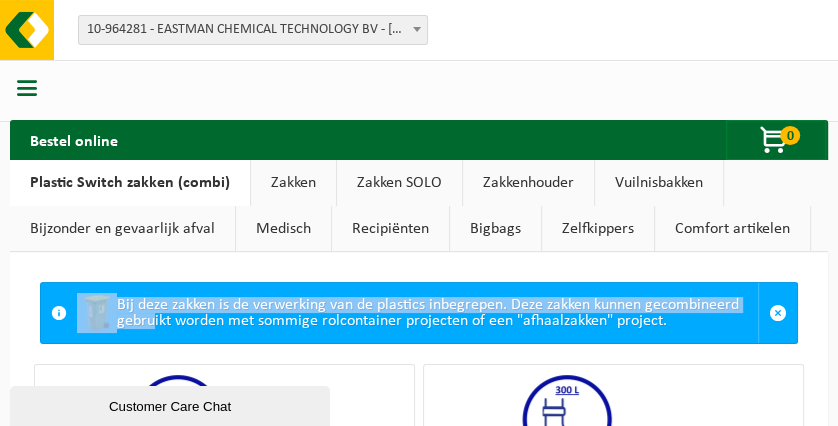 drag, startPoint x: 209, startPoint y: 271, endPoint x: 151, endPoint y: 325, distance: 79.24645 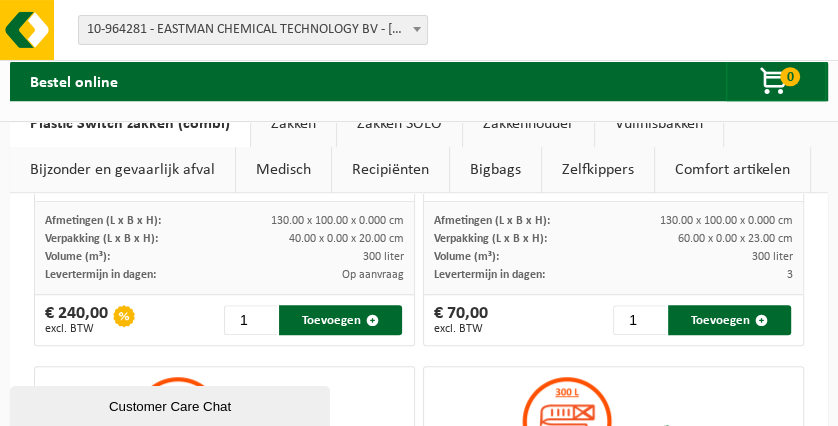 scroll, scrollTop: 574, scrollLeft: 0, axis: vertical 